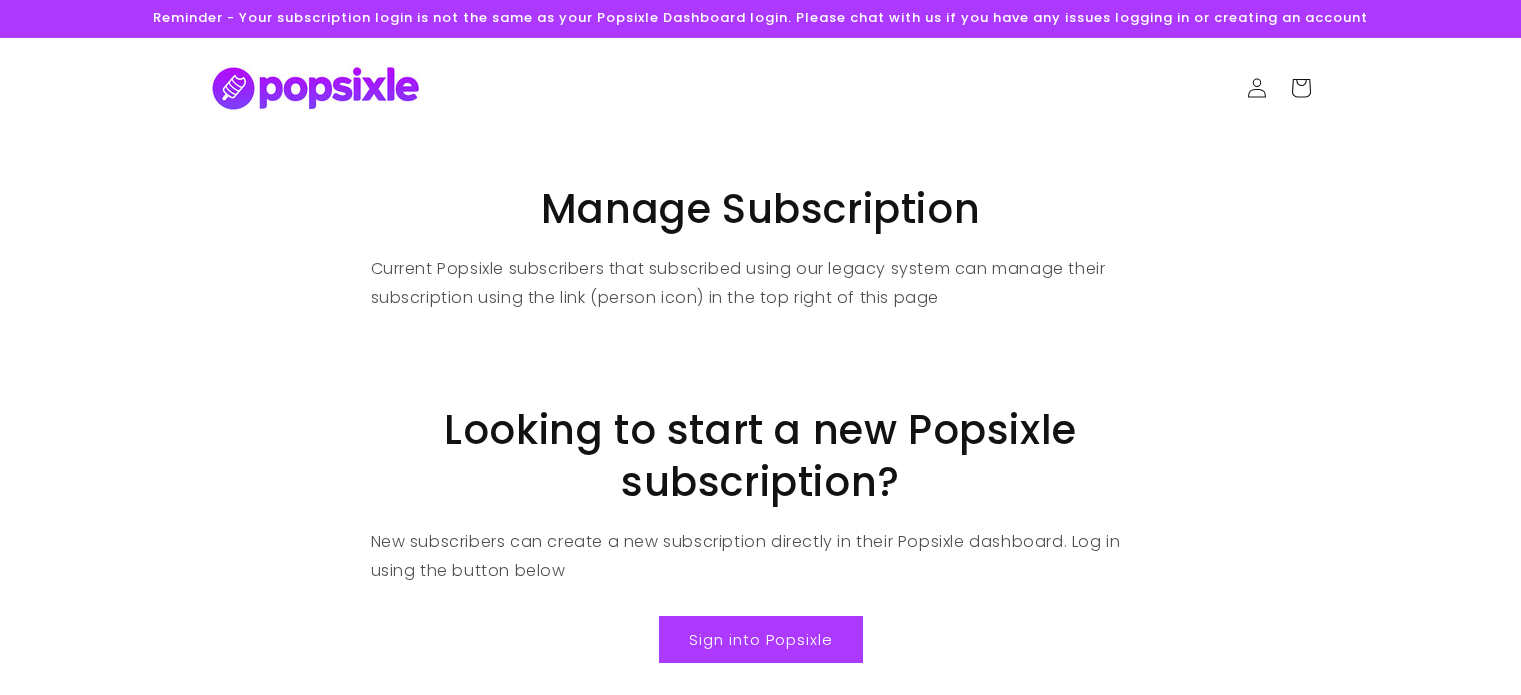 scroll, scrollTop: 0, scrollLeft: 0, axis: both 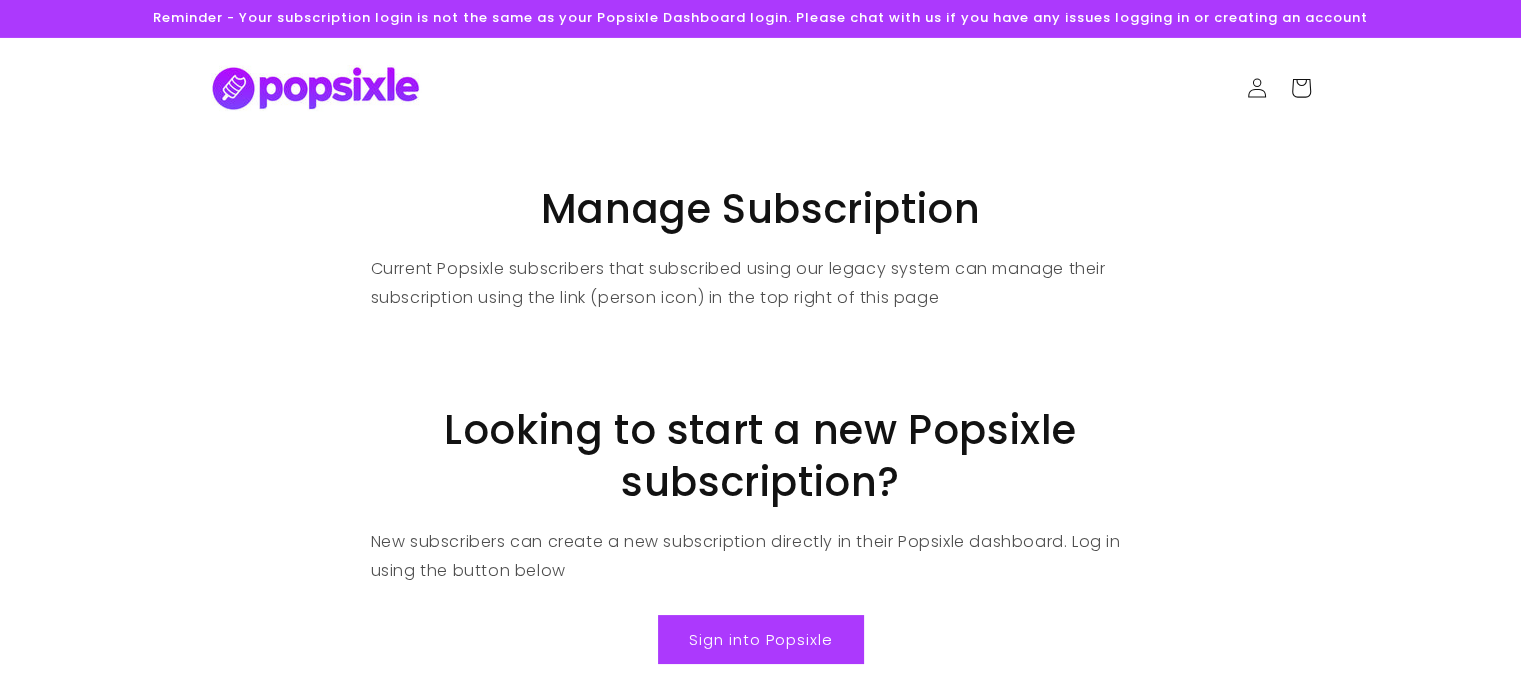 click on "Sign into Popsixle" at bounding box center (761, 639) 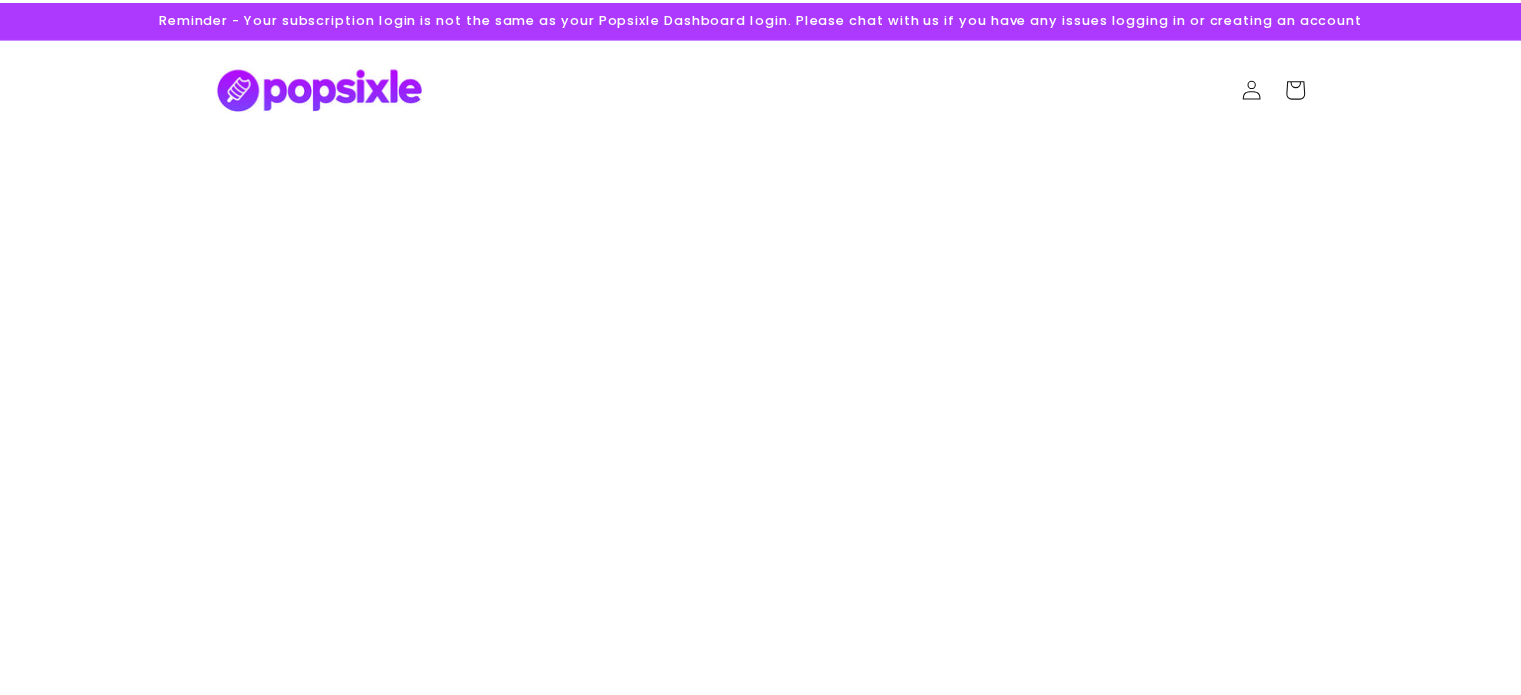 scroll, scrollTop: 0, scrollLeft: 0, axis: both 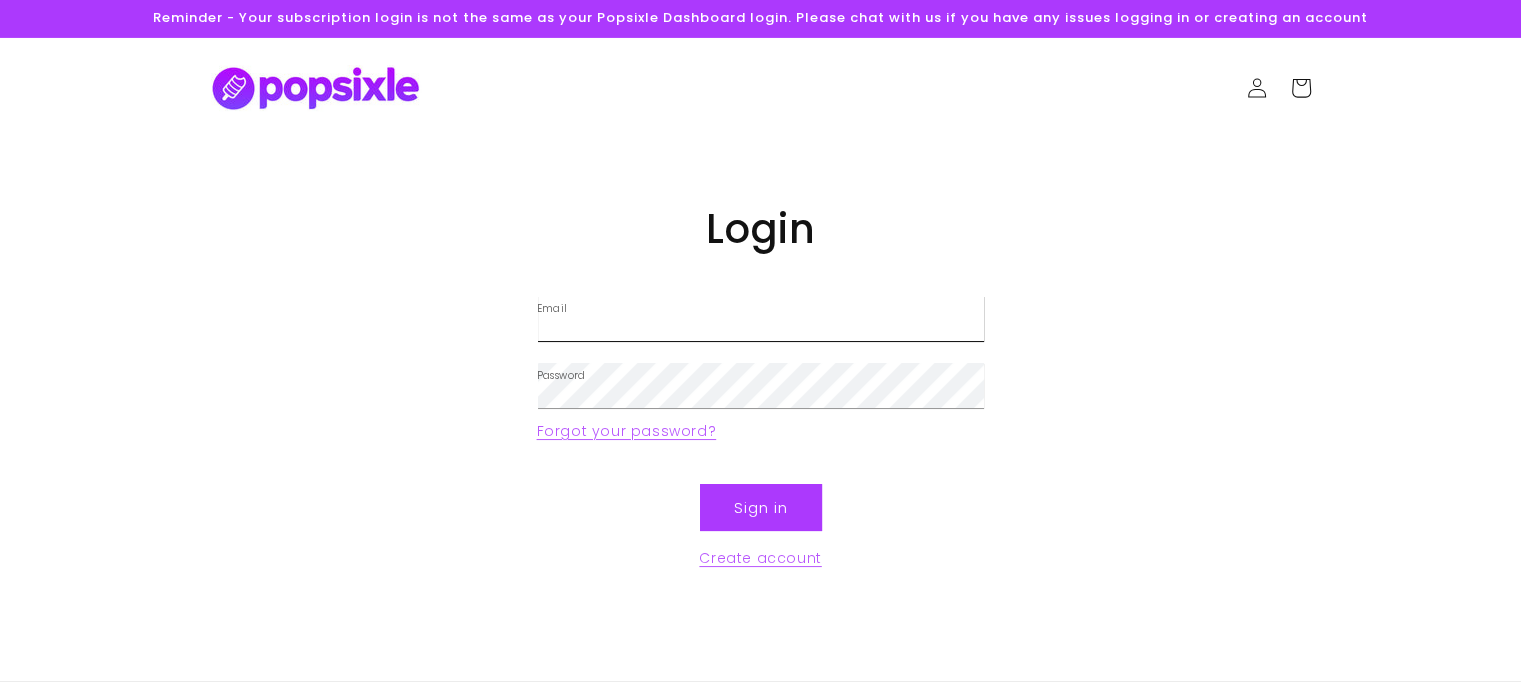 click on "Email" at bounding box center (761, 318) 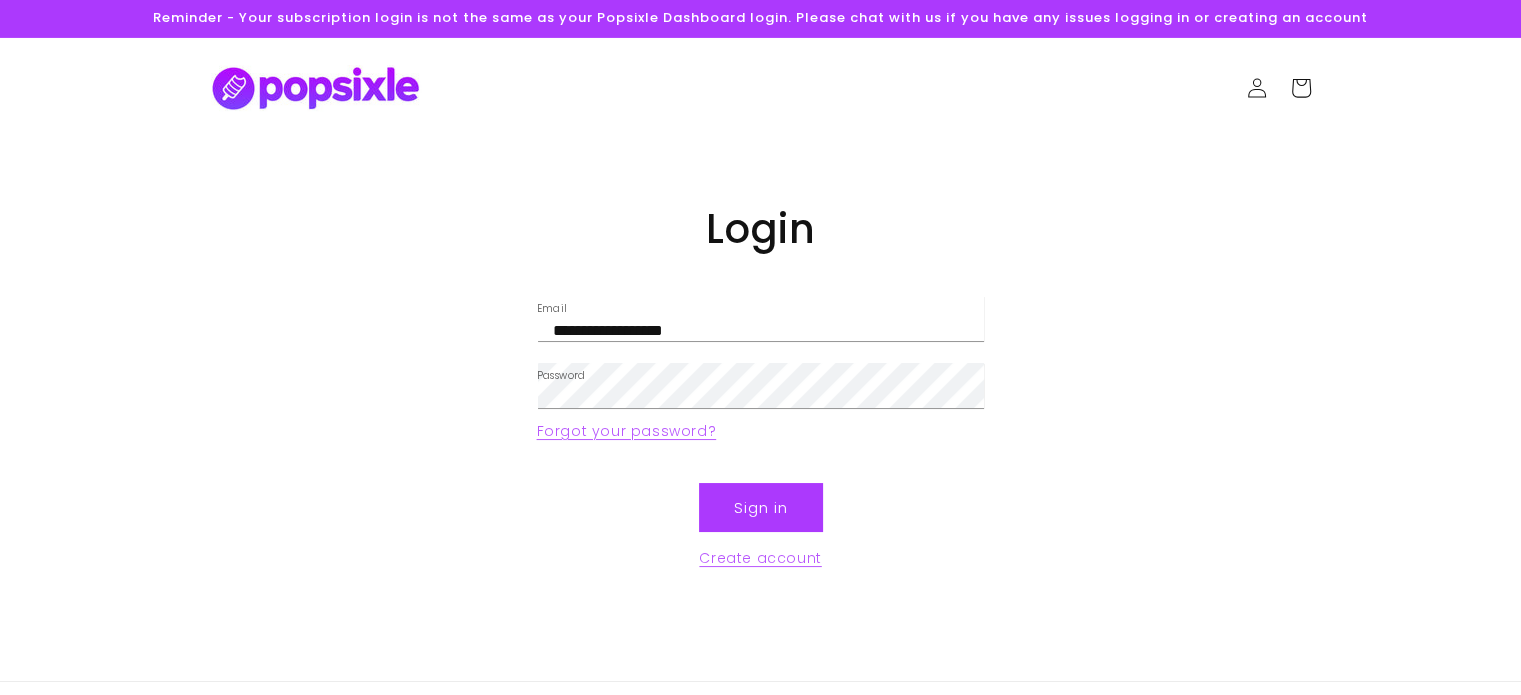 click on "Sign in" at bounding box center [761, 507] 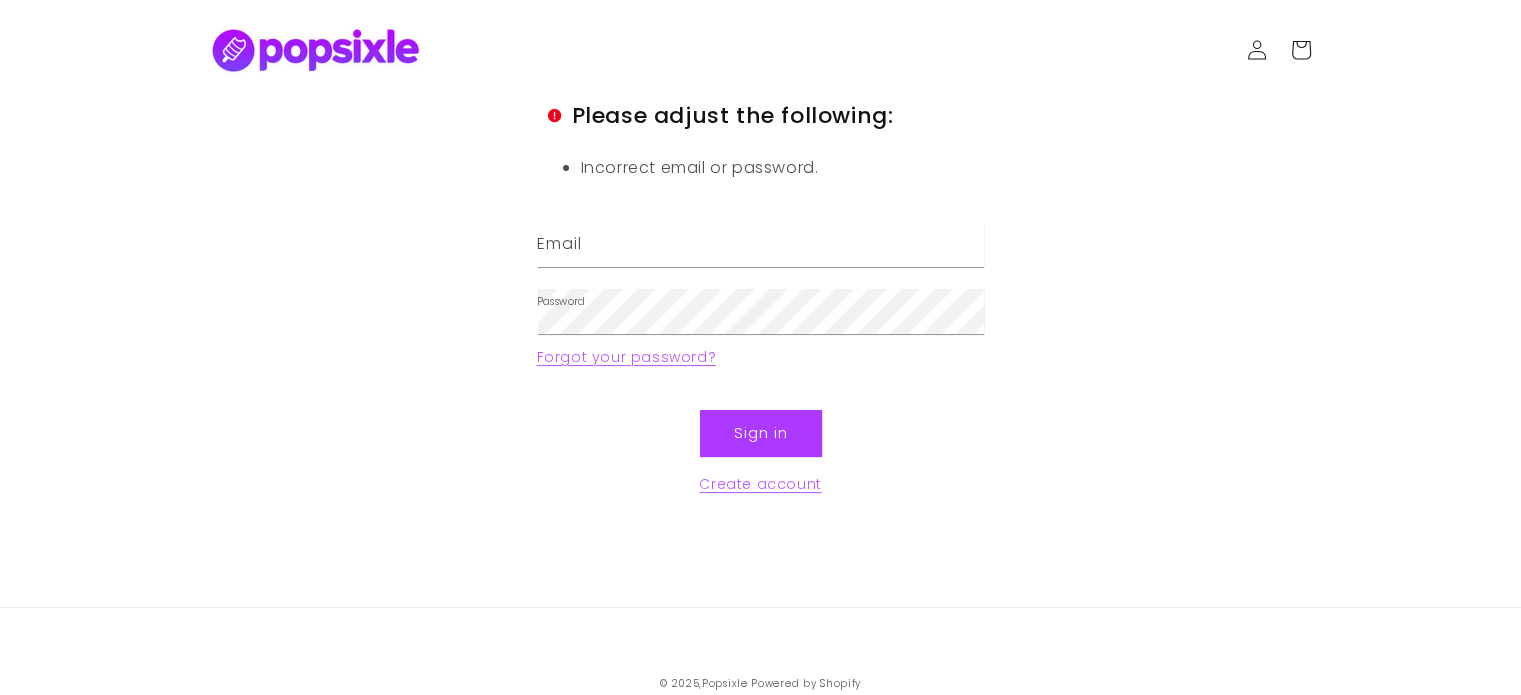 scroll, scrollTop: 0, scrollLeft: 0, axis: both 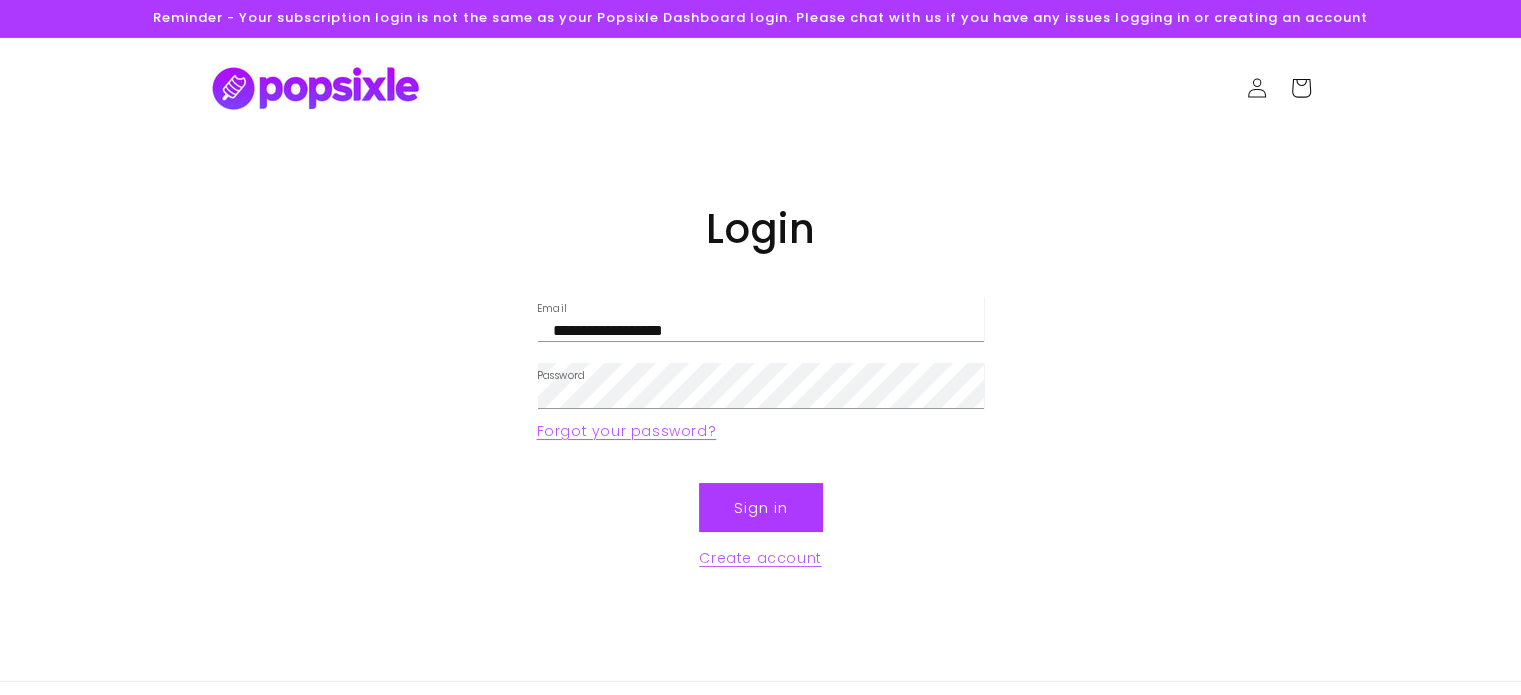 click on "Sign in" at bounding box center (761, 507) 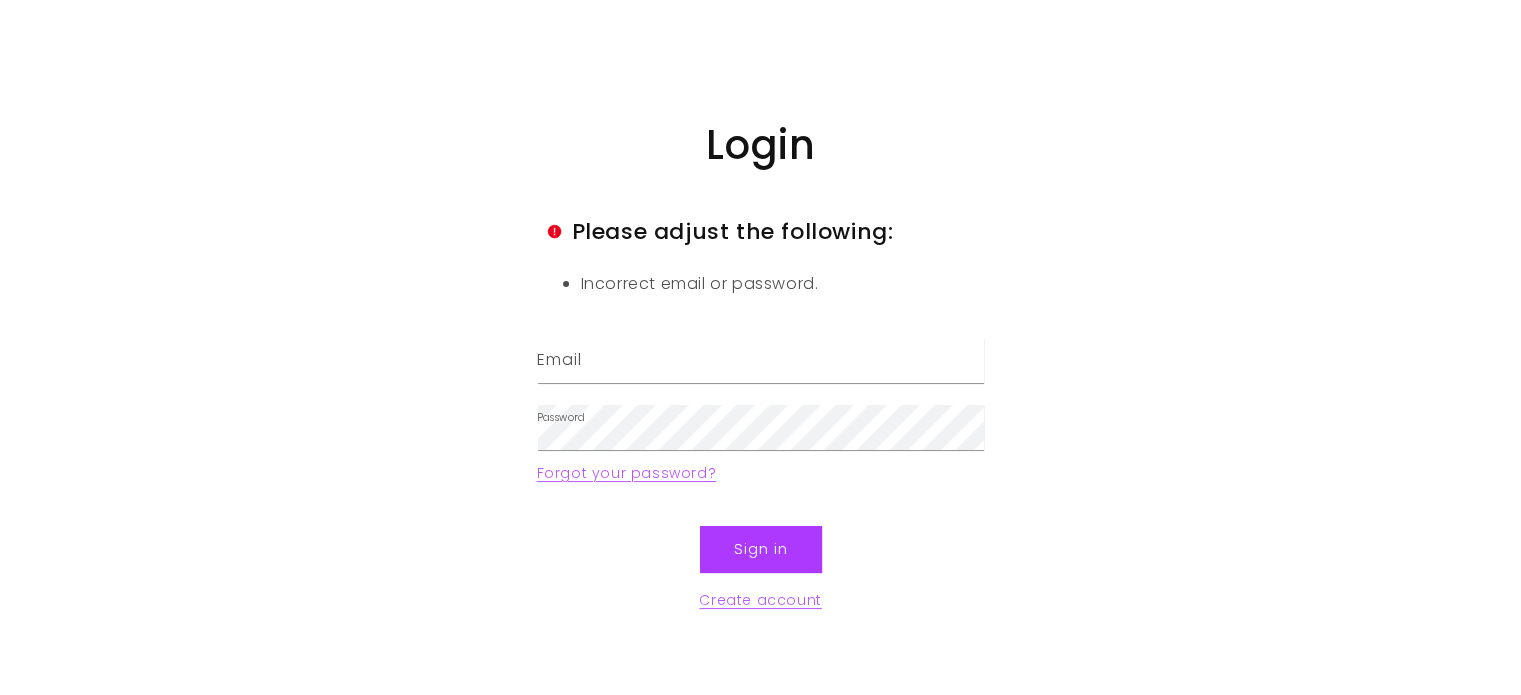 scroll, scrollTop: 200, scrollLeft: 0, axis: vertical 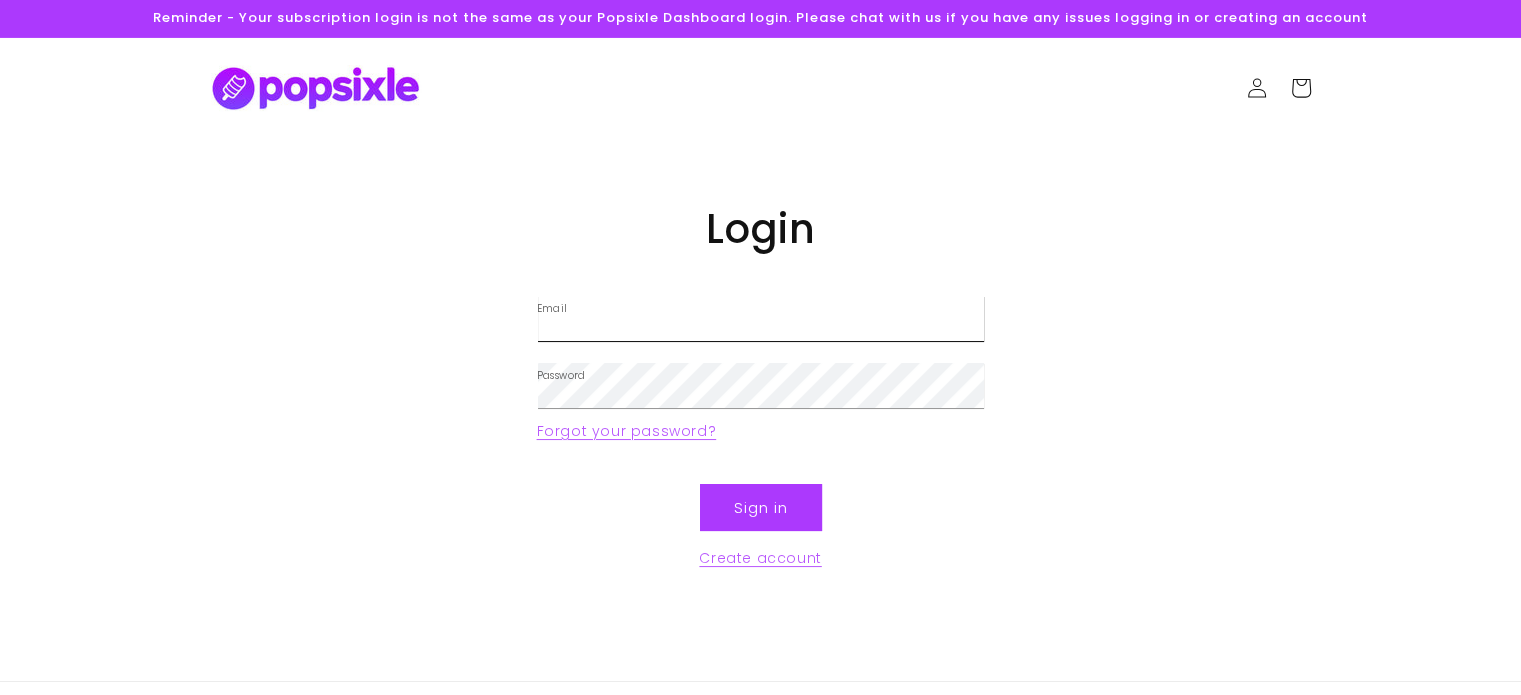 click on "Email" at bounding box center (761, 318) 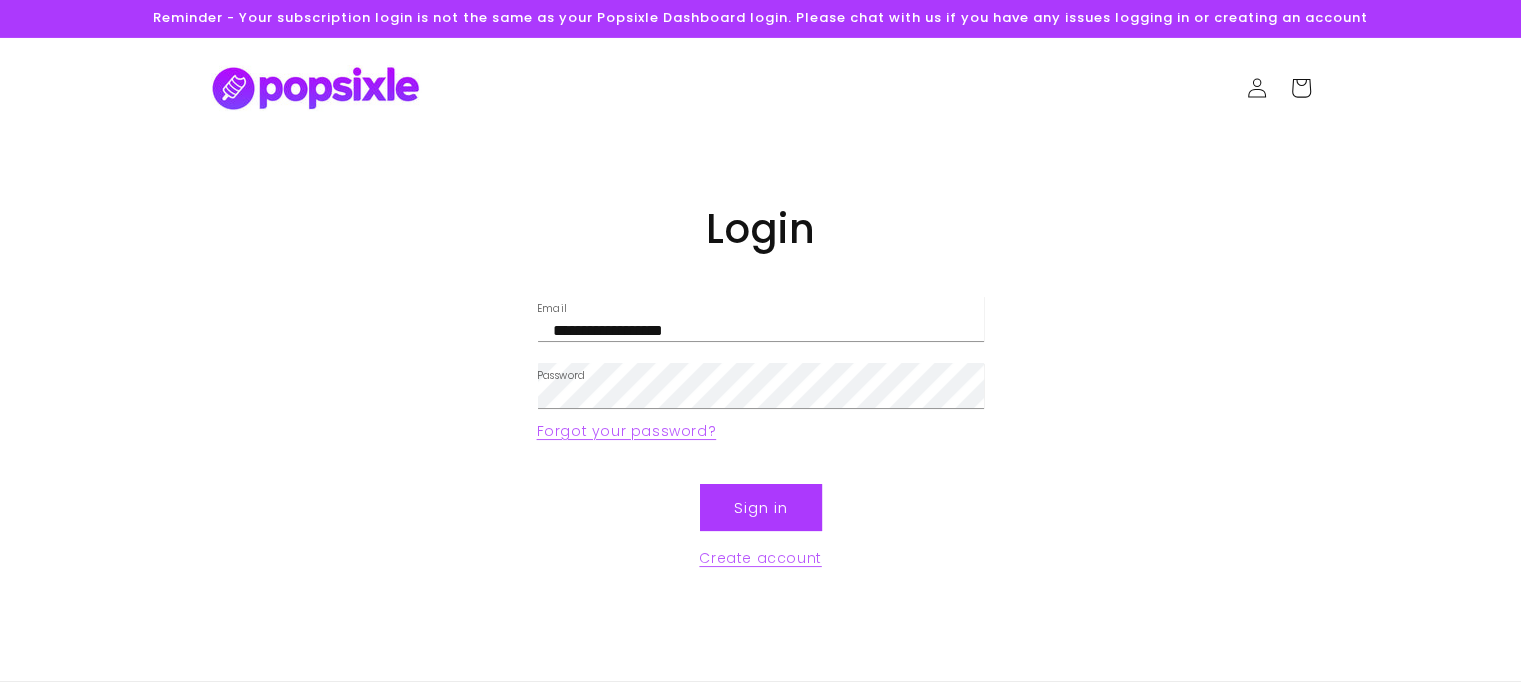 click on "**********" at bounding box center (760, 402) 